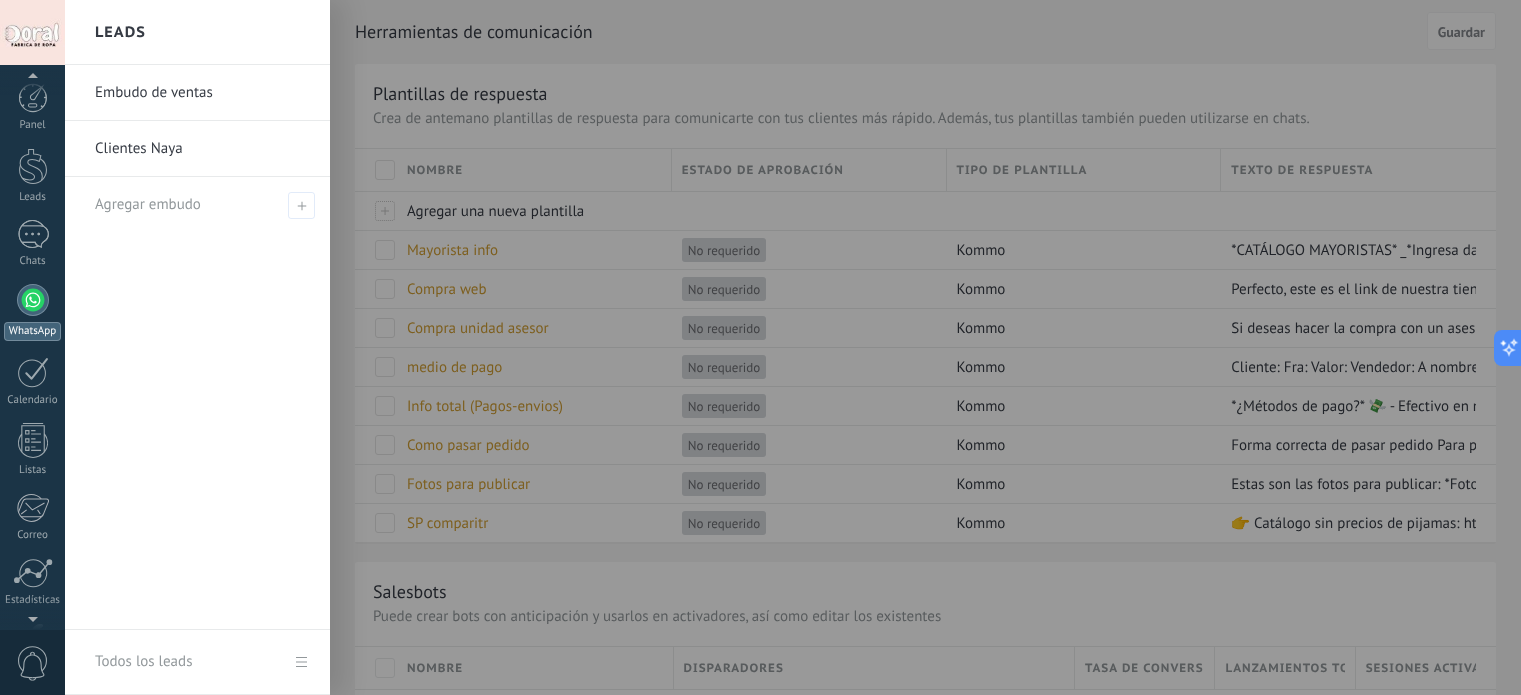 click at bounding box center [33, 234] 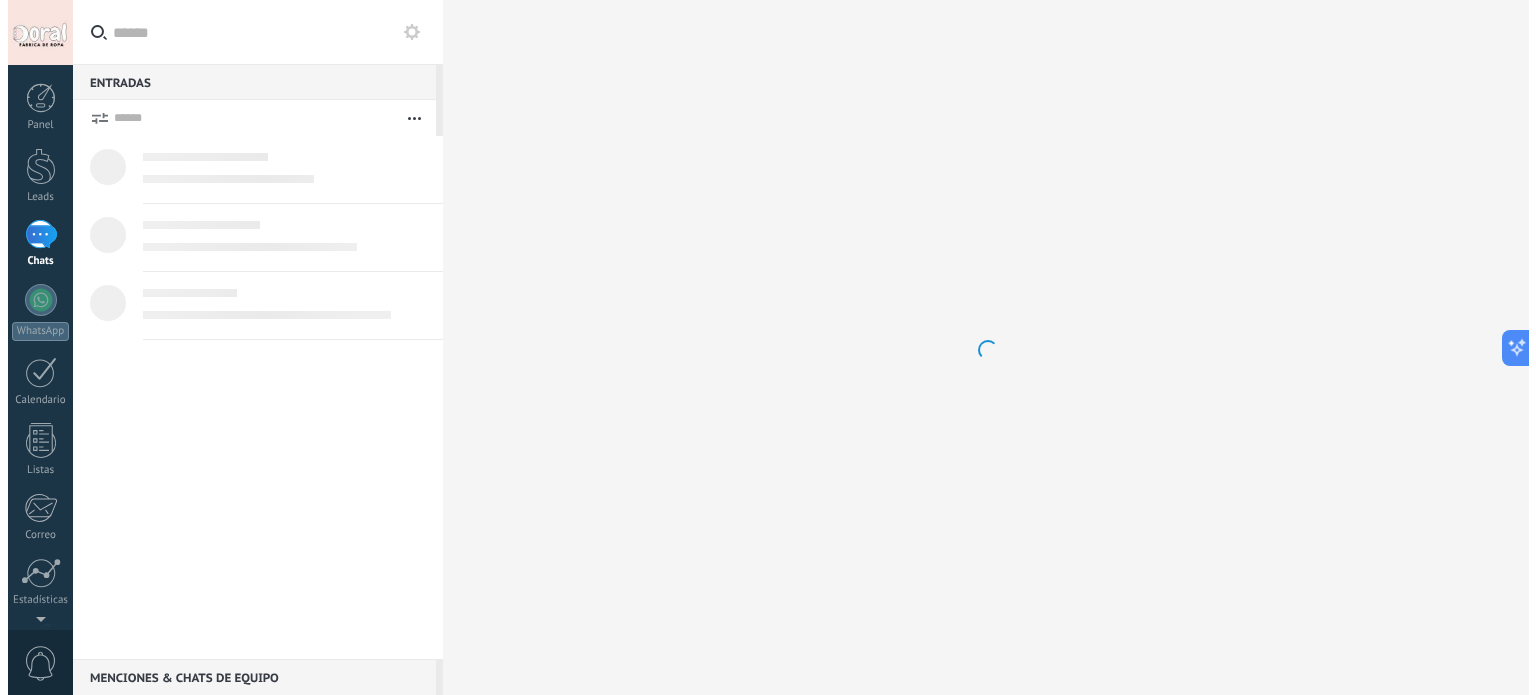 scroll, scrollTop: 0, scrollLeft: 0, axis: both 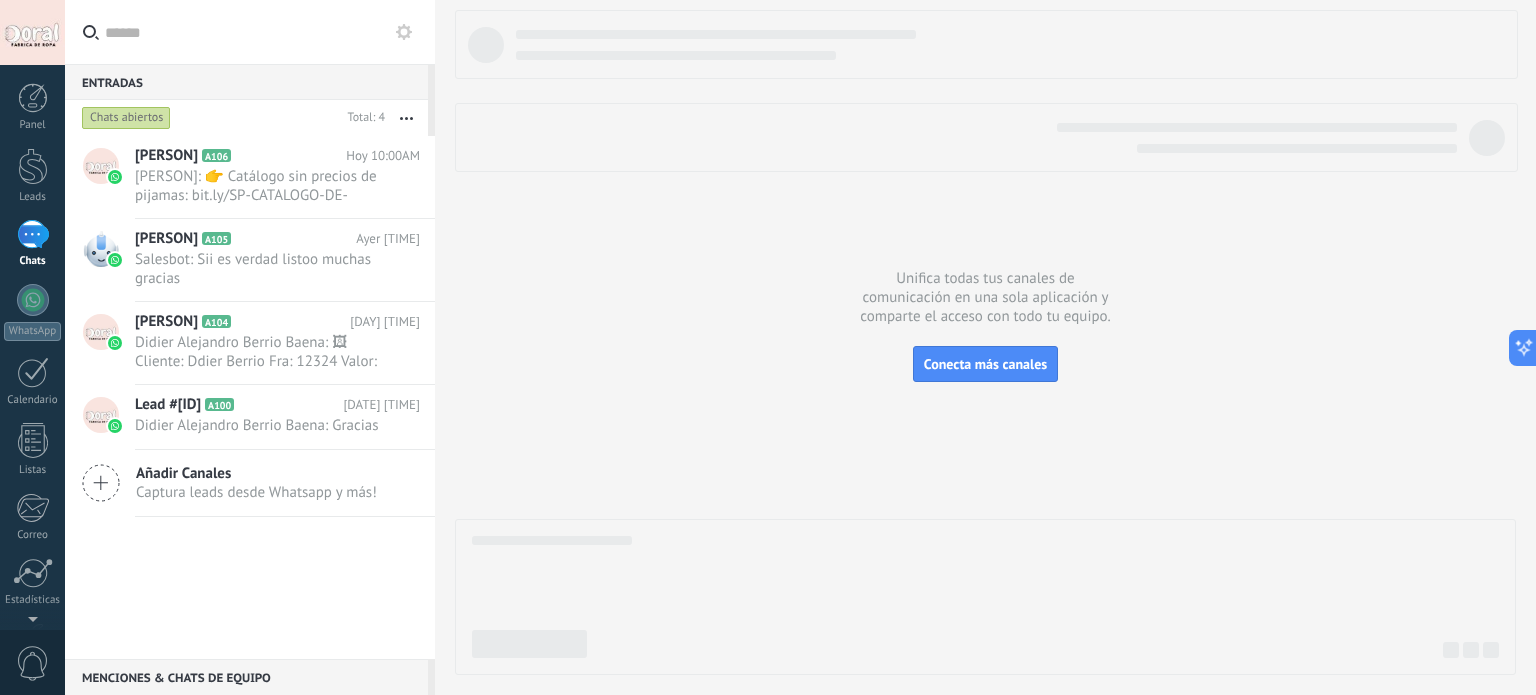 click on "Menciones & Chats de equipo 0" at bounding box center [246, 82] 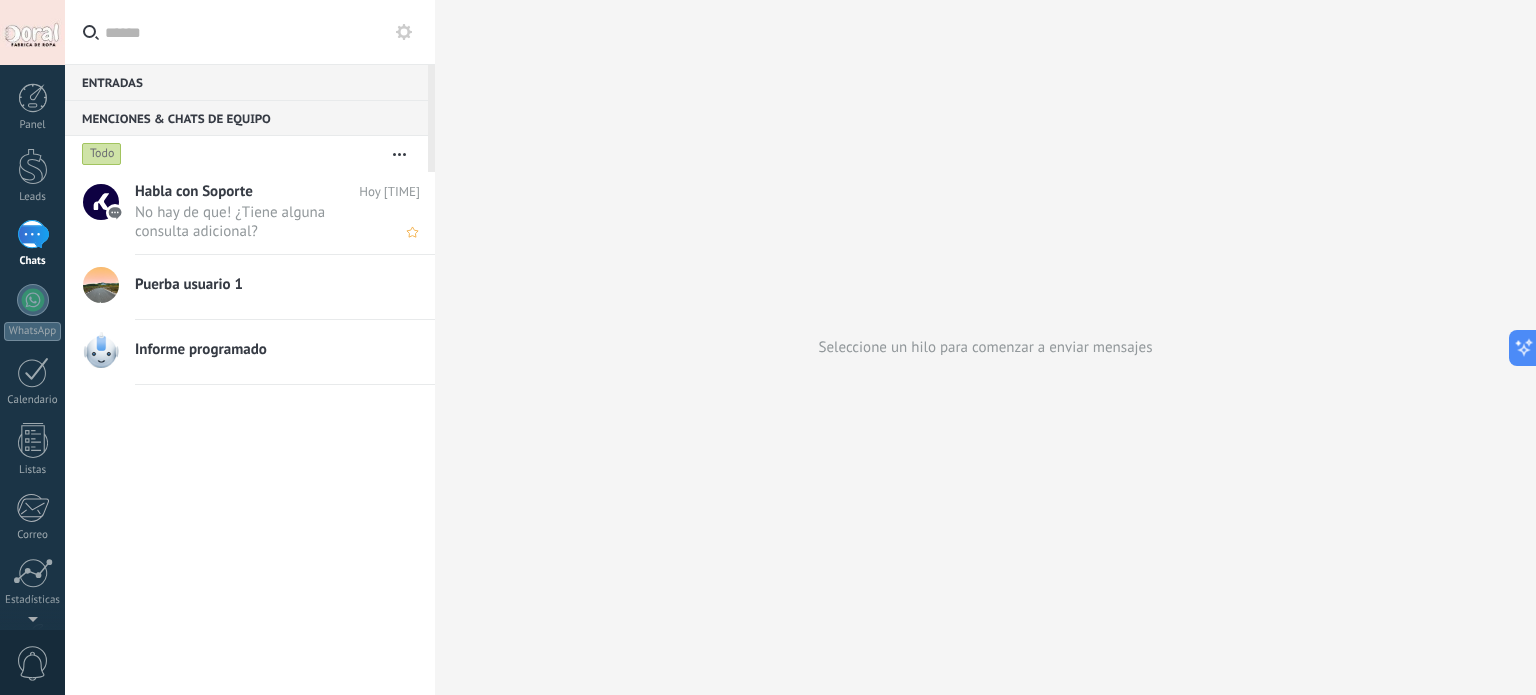 click on "No hay de que! ¿Tiene alguna consulta adicional?" at bounding box center [258, 222] 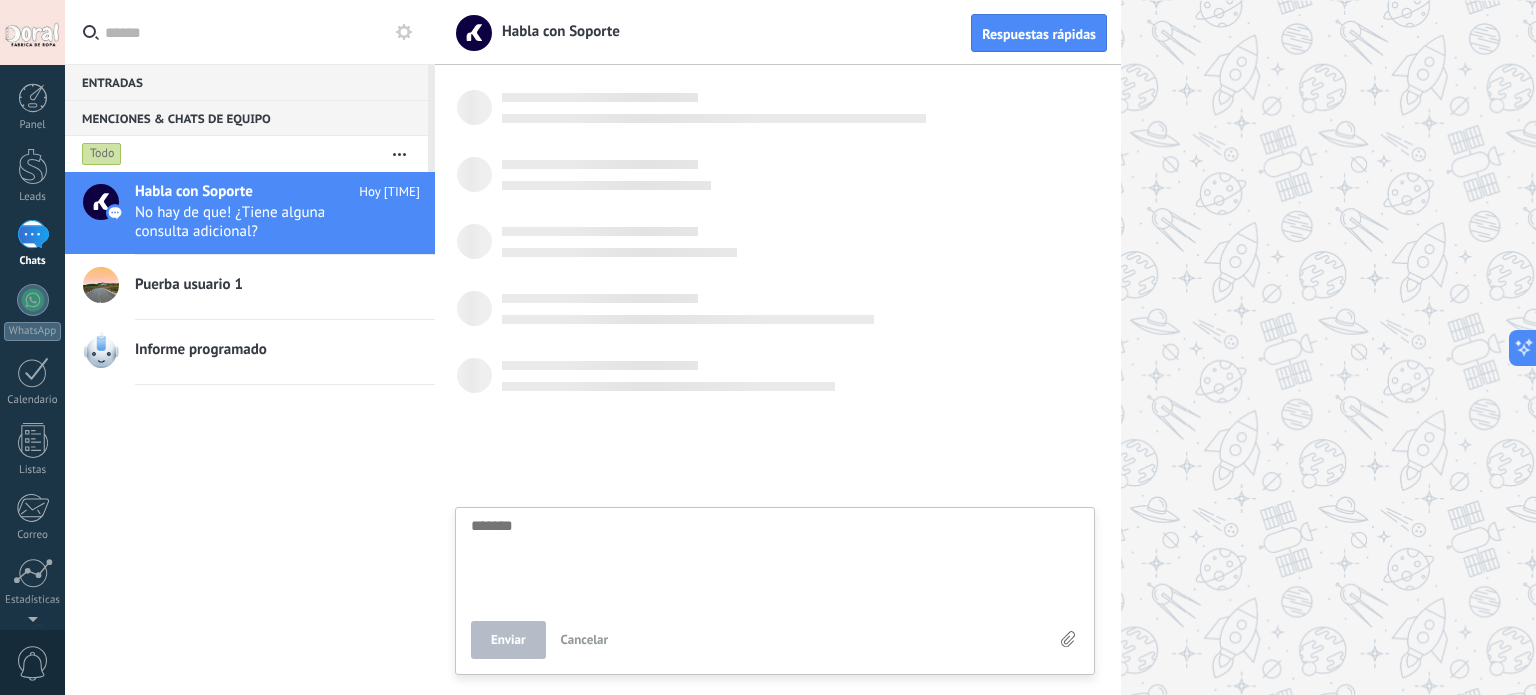 click at bounding box center (775, 559) 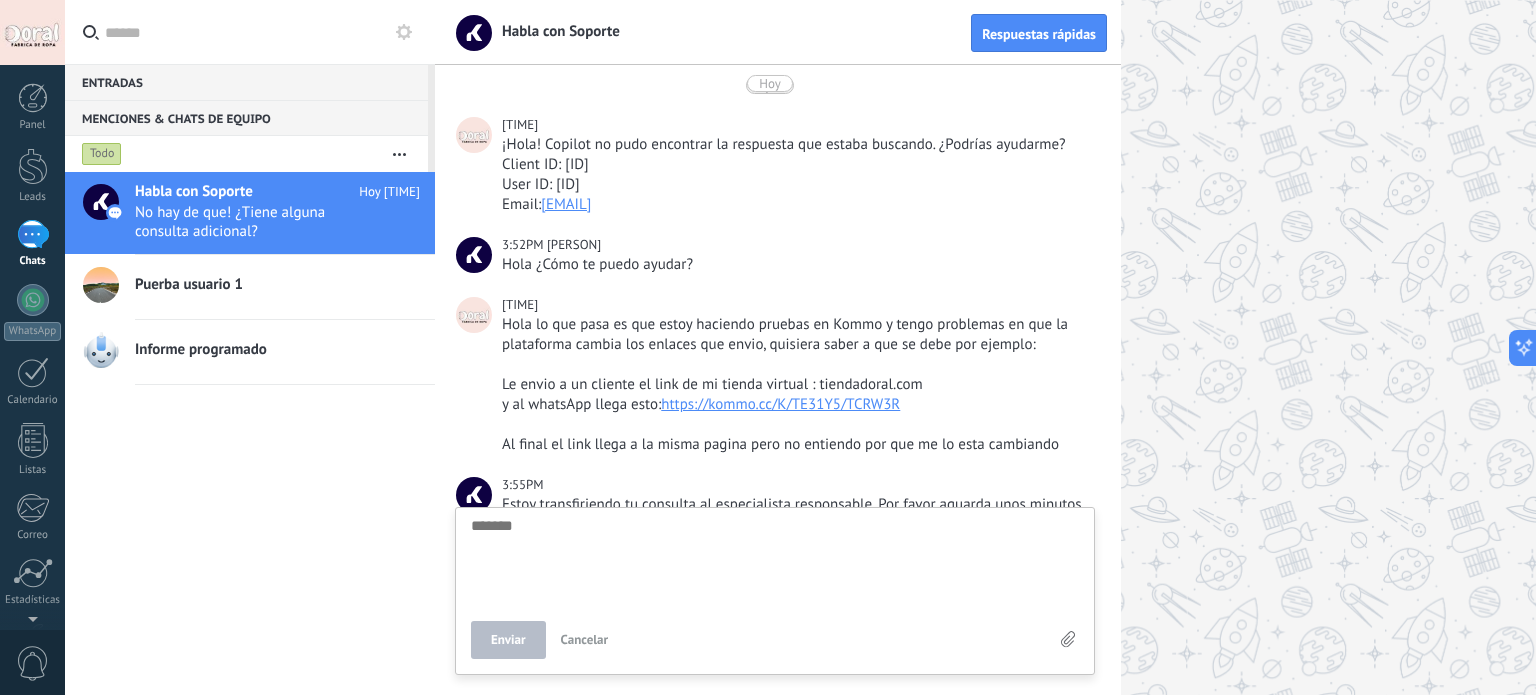 scroll, scrollTop: 2420, scrollLeft: 0, axis: vertical 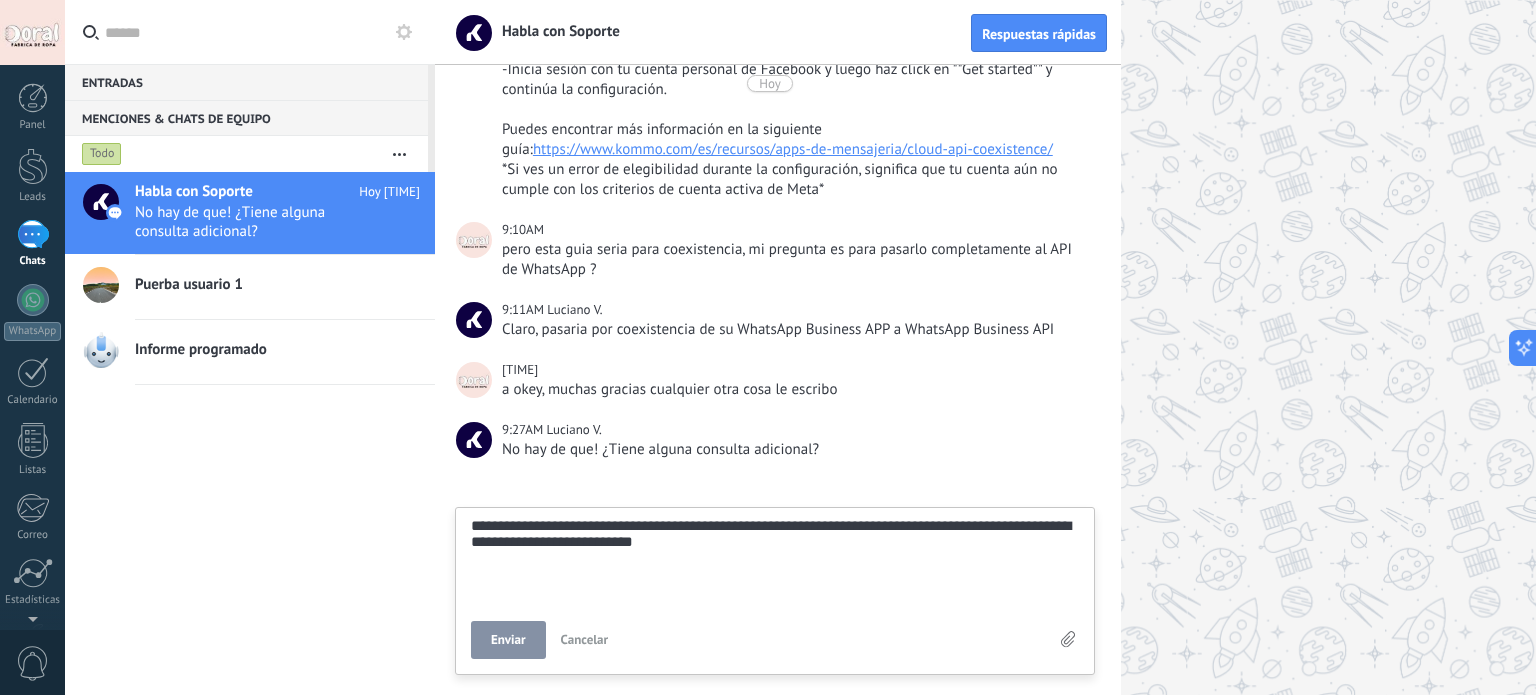 click on "**********" at bounding box center [775, 559] 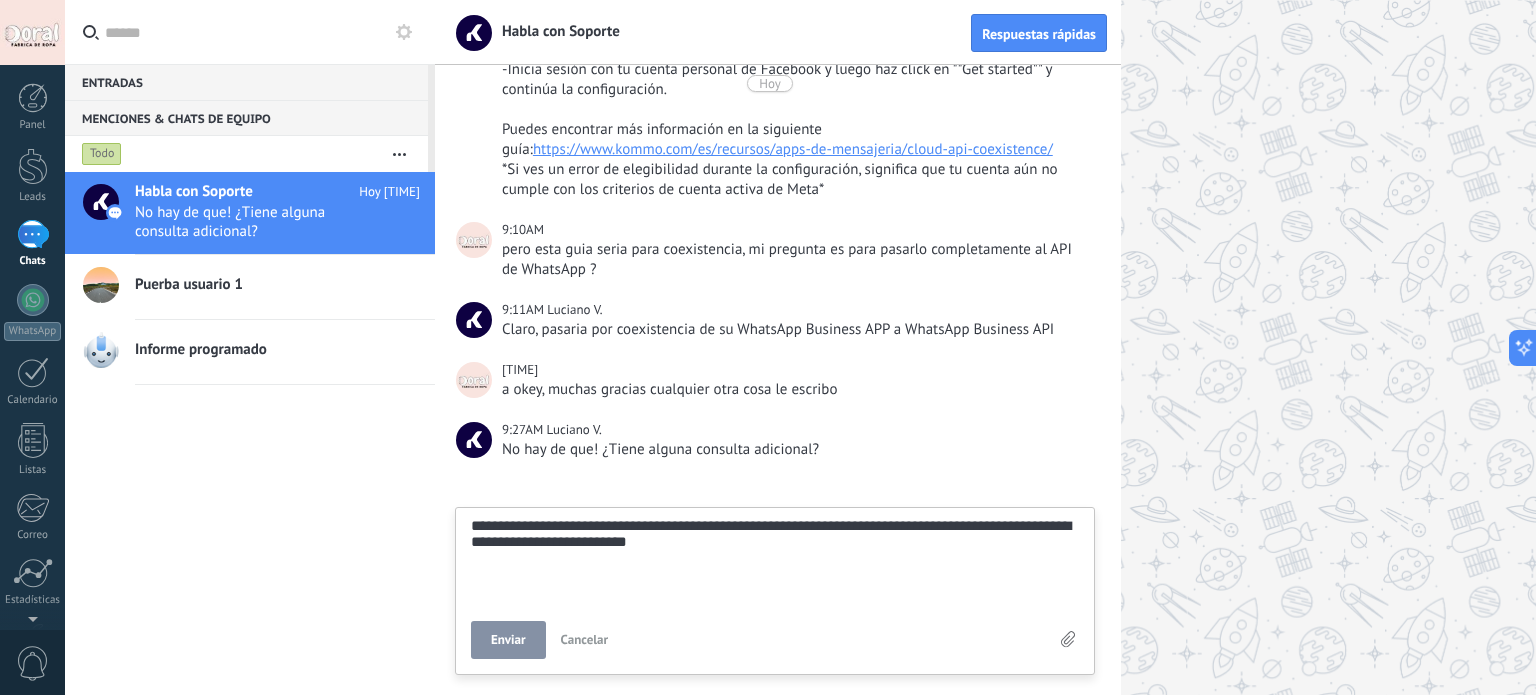 scroll, scrollTop: 38, scrollLeft: 0, axis: vertical 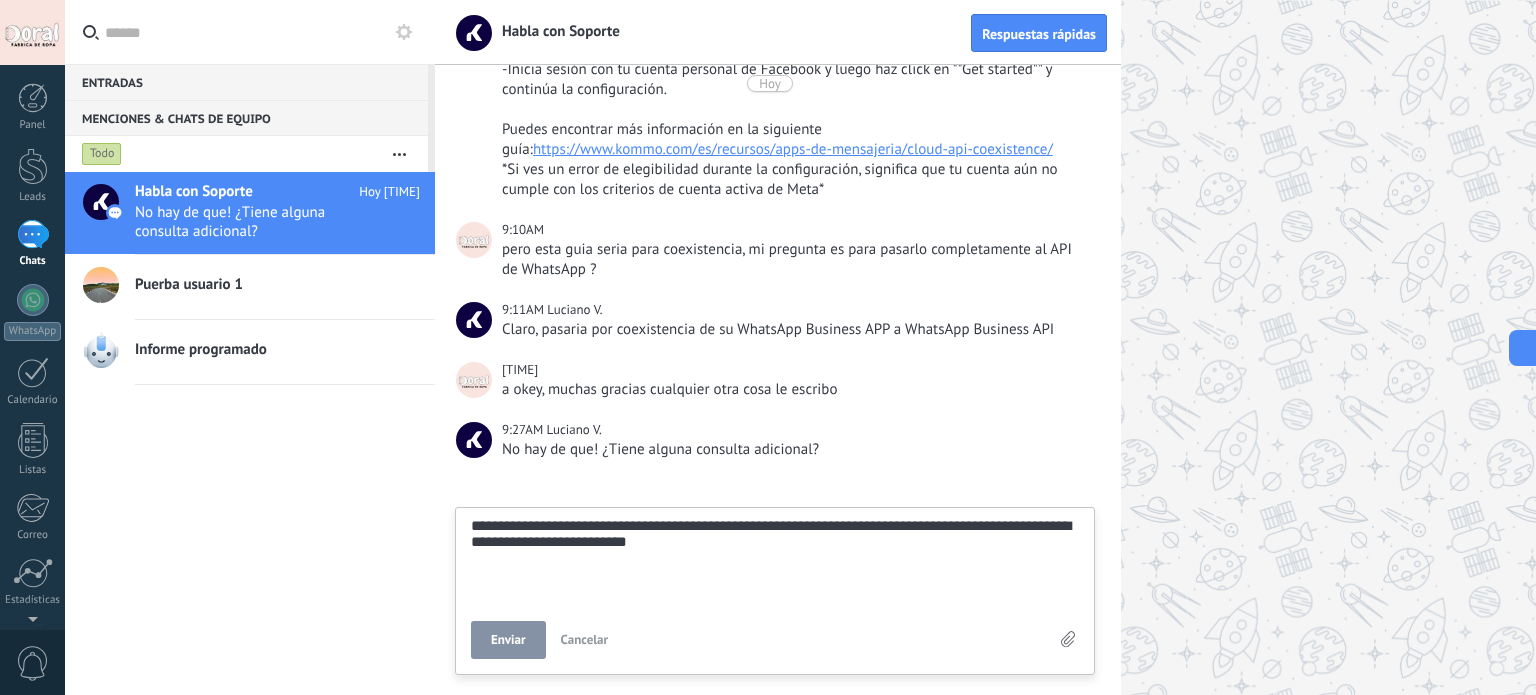 click on "**********" at bounding box center [775, 559] 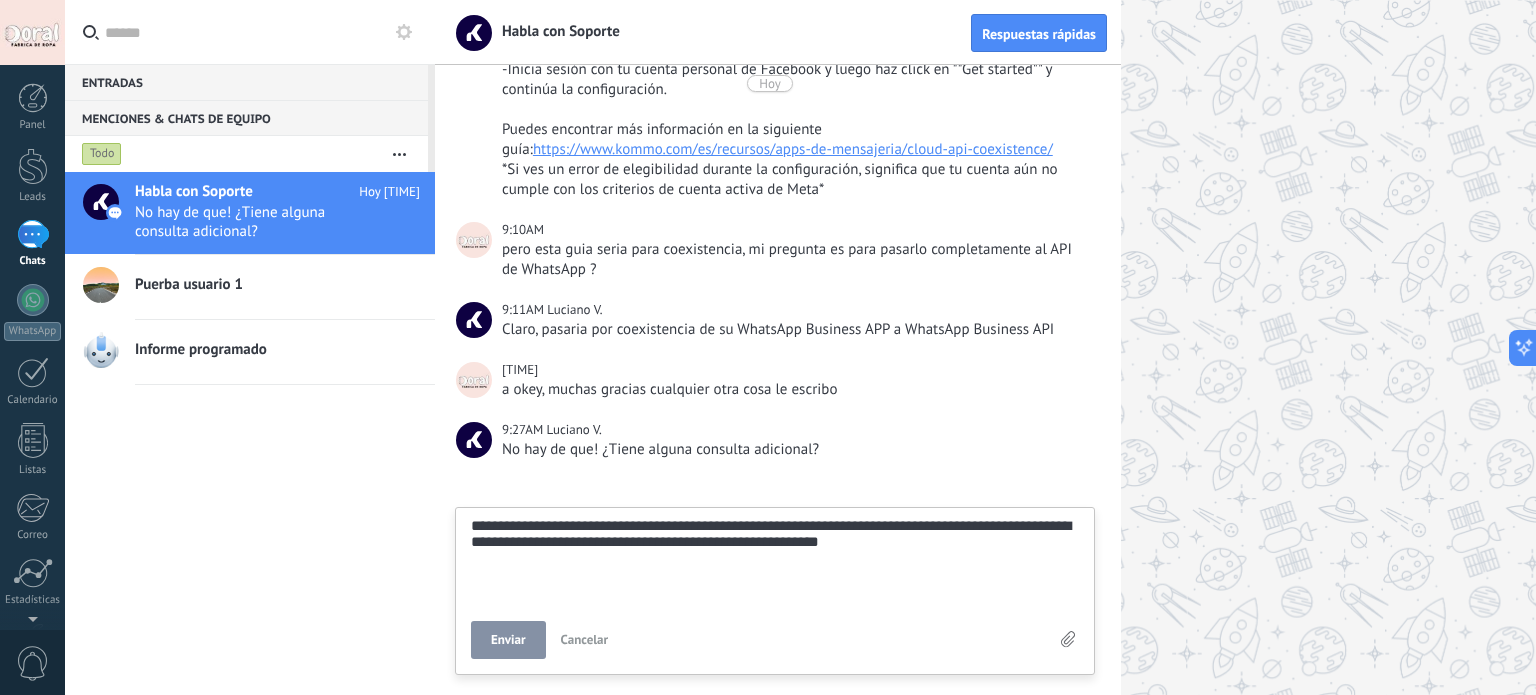 scroll, scrollTop: 38, scrollLeft: 0, axis: vertical 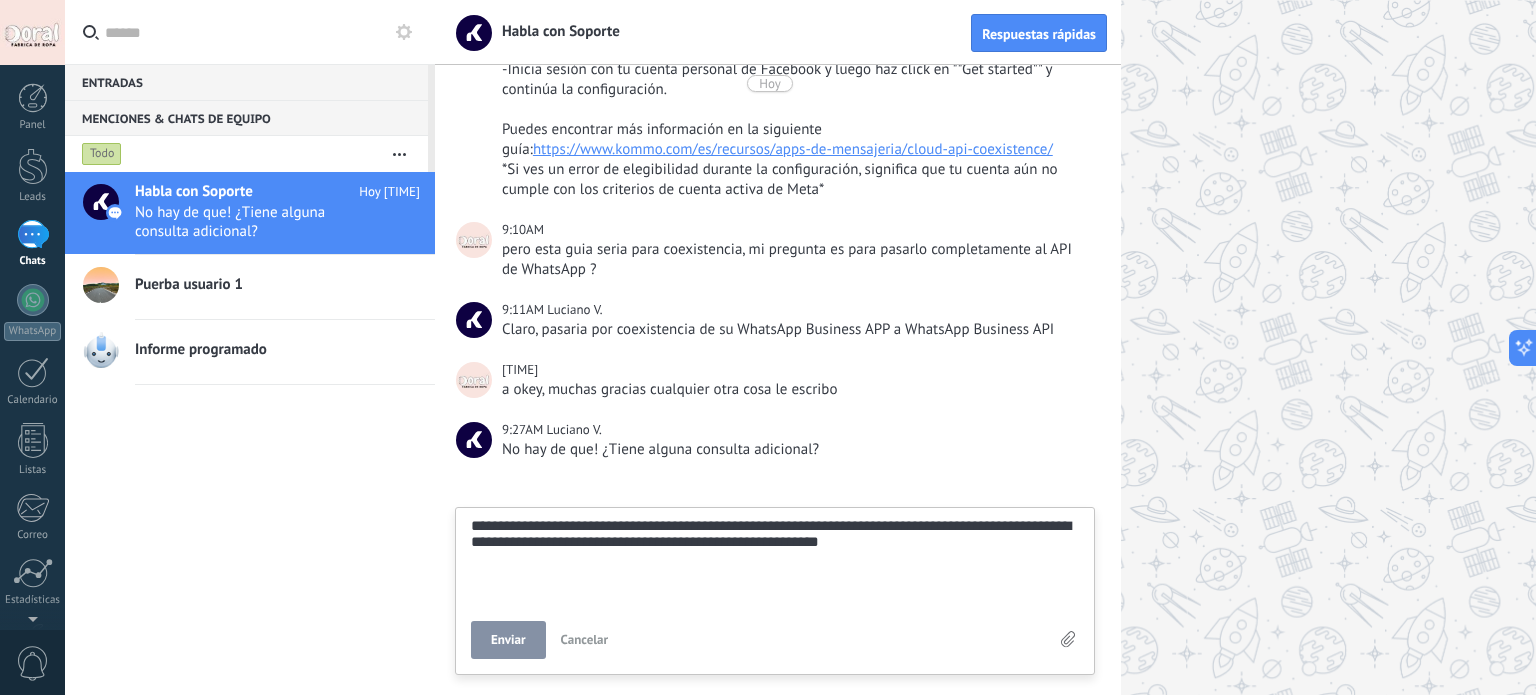 type on "**********" 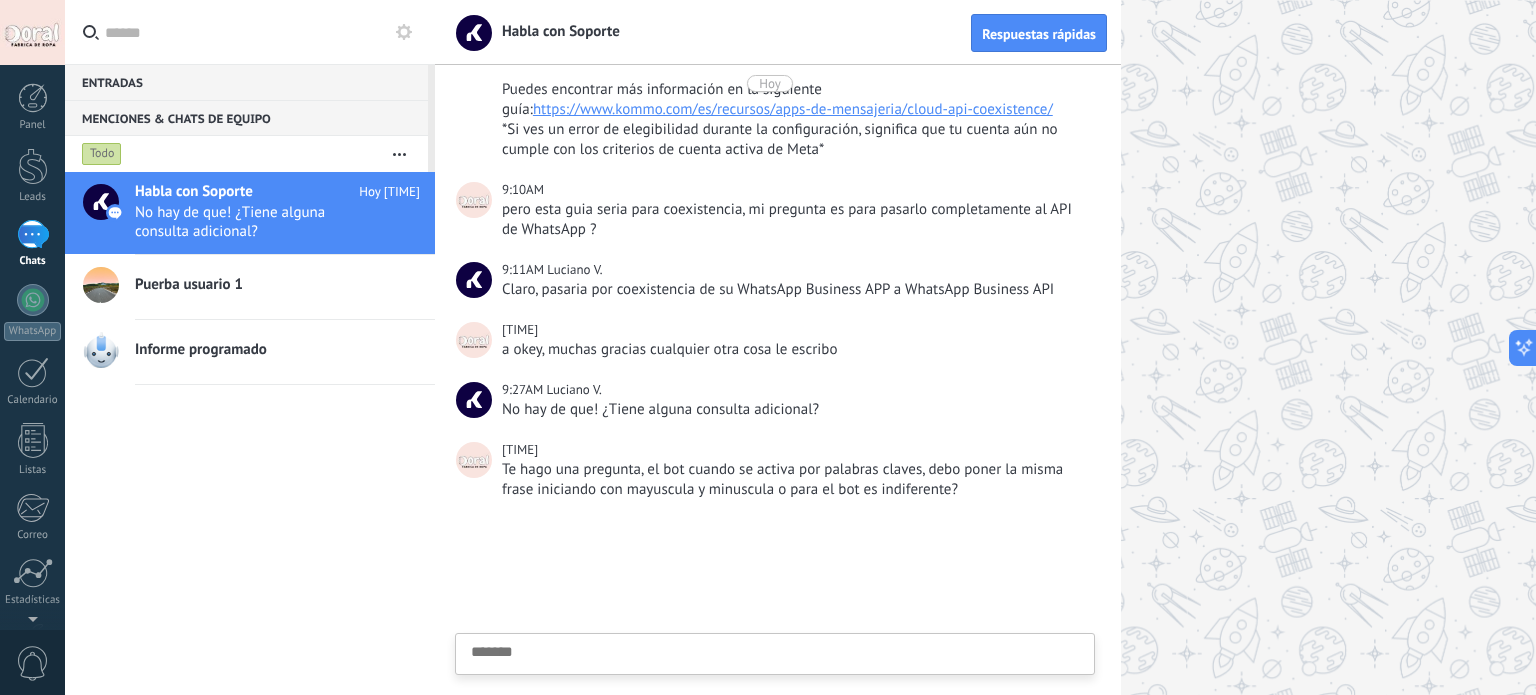 scroll, scrollTop: 2500, scrollLeft: 0, axis: vertical 